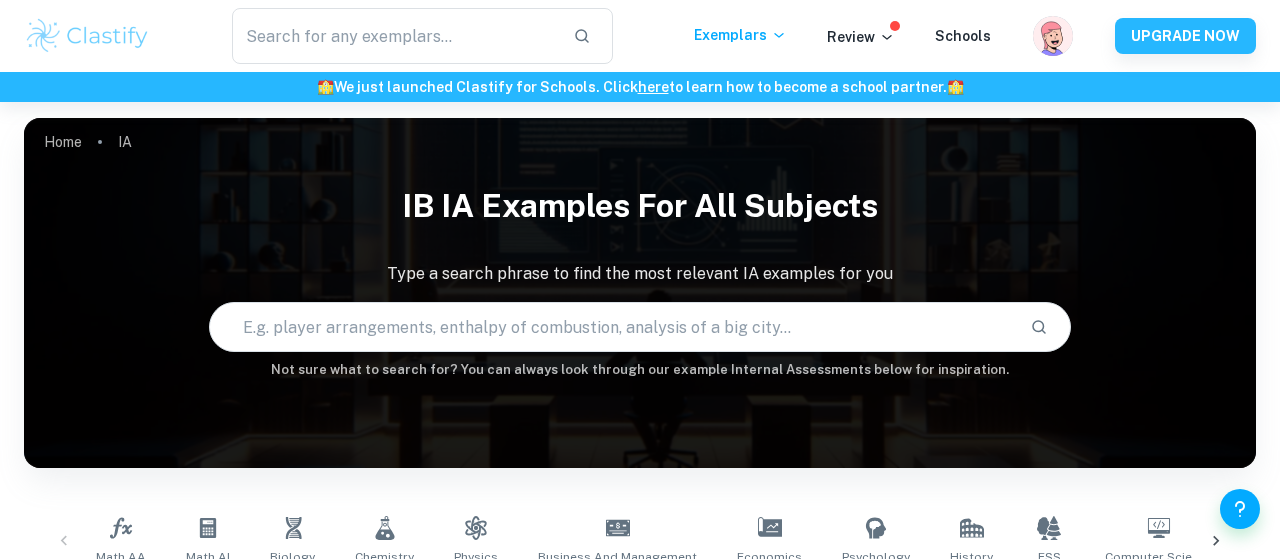 scroll, scrollTop: 731, scrollLeft: 0, axis: vertical 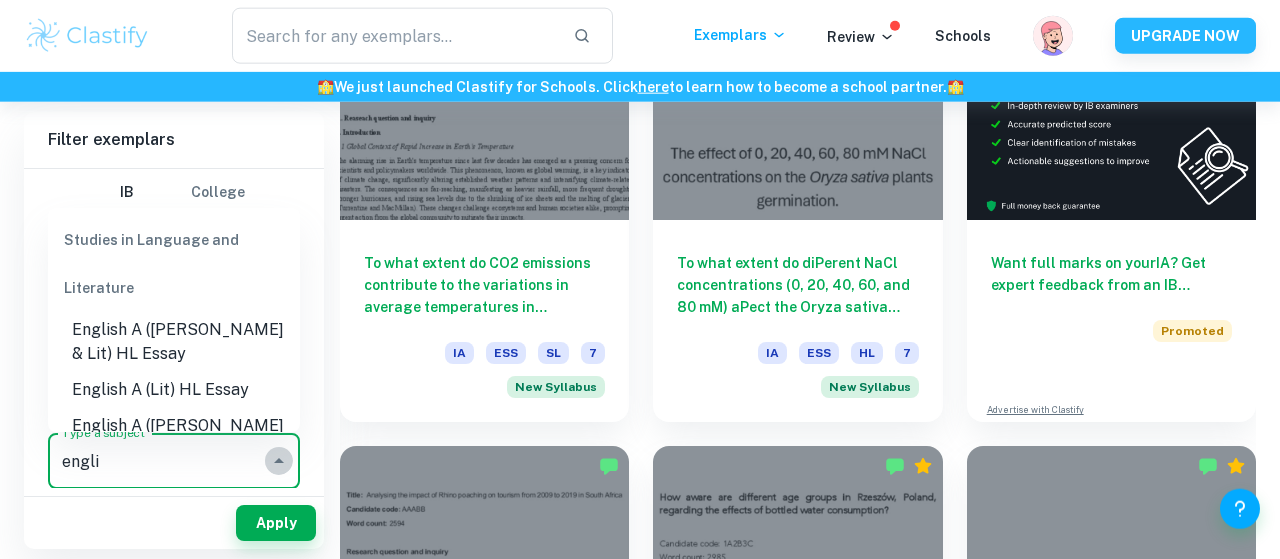 click 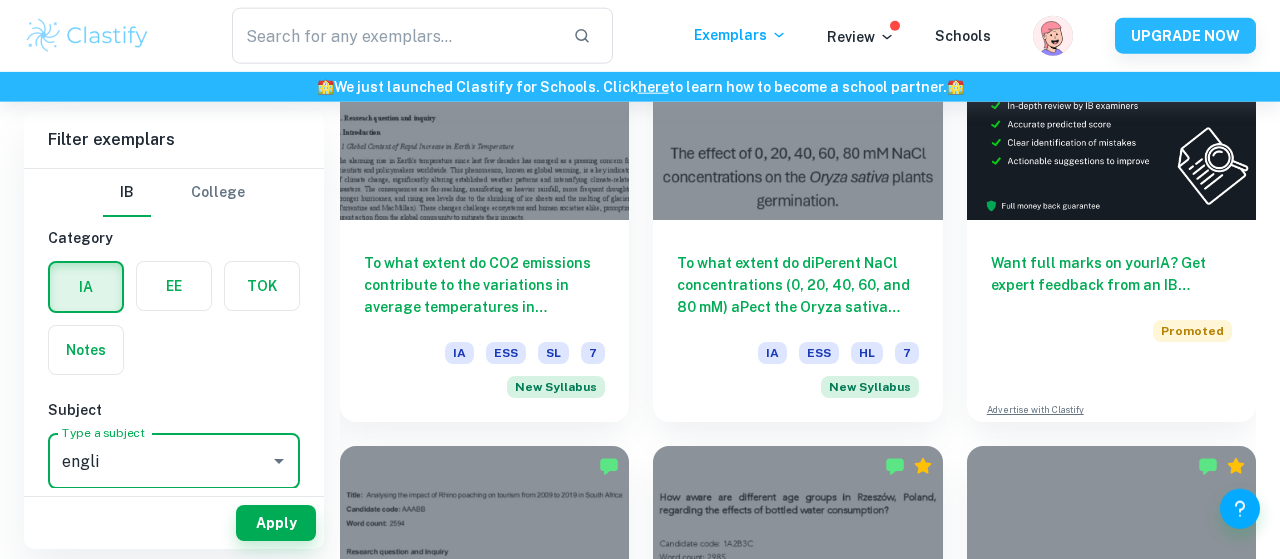 type on "engli" 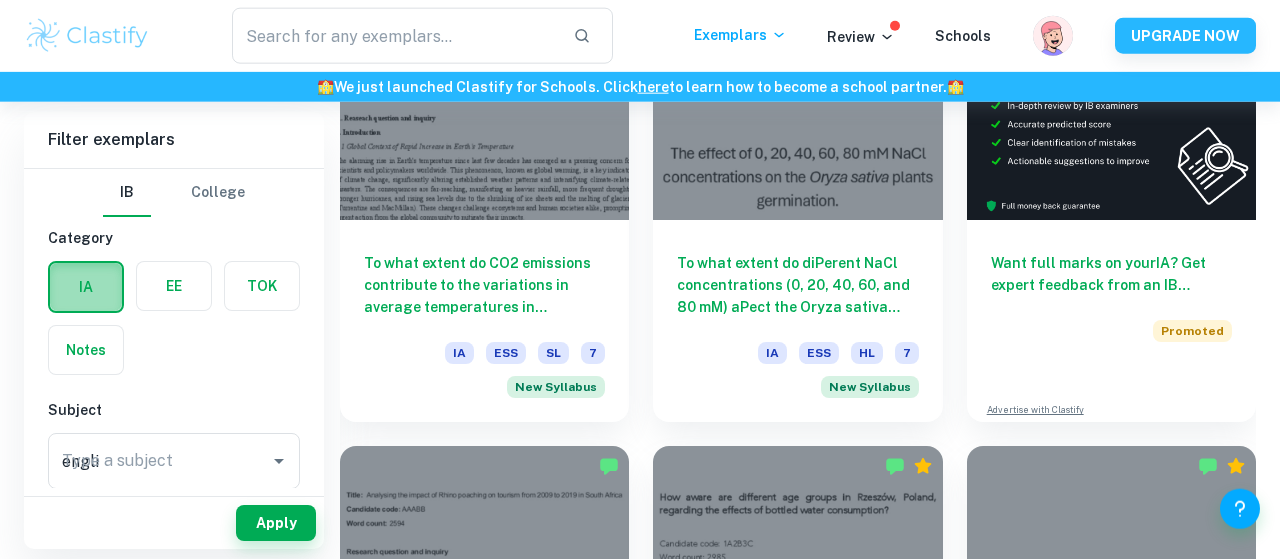 click at bounding box center (86, 287) 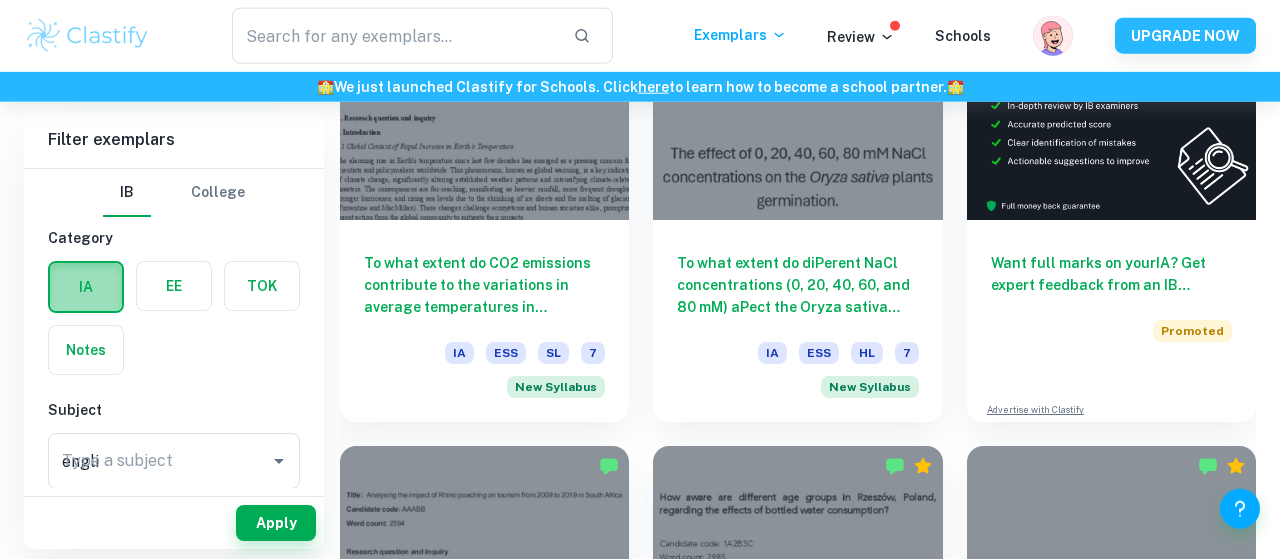 click at bounding box center (86, 287) 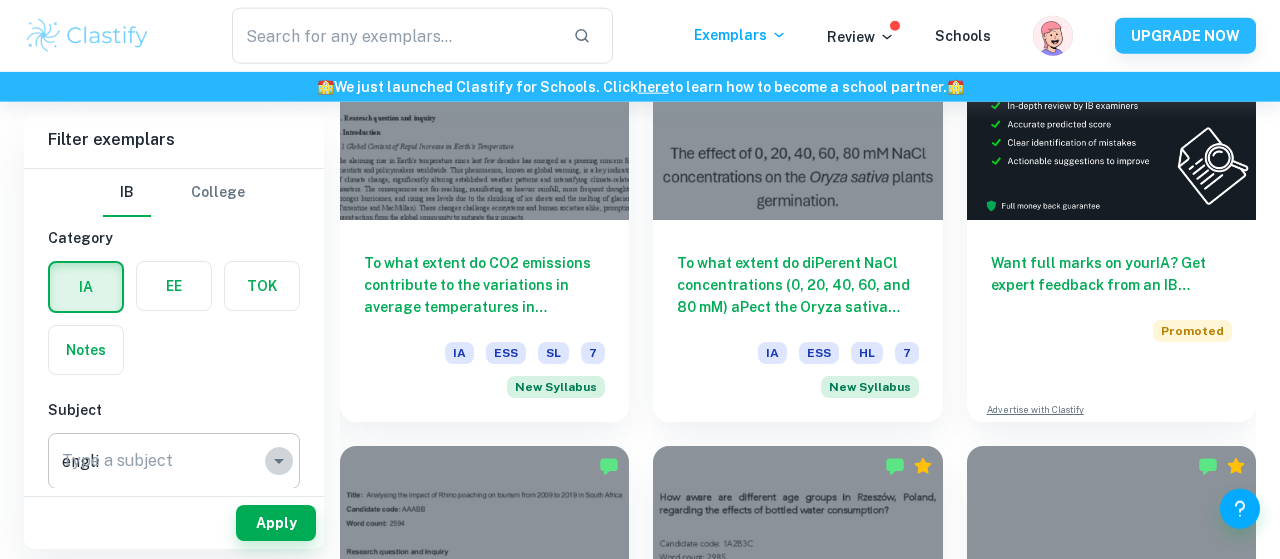 click 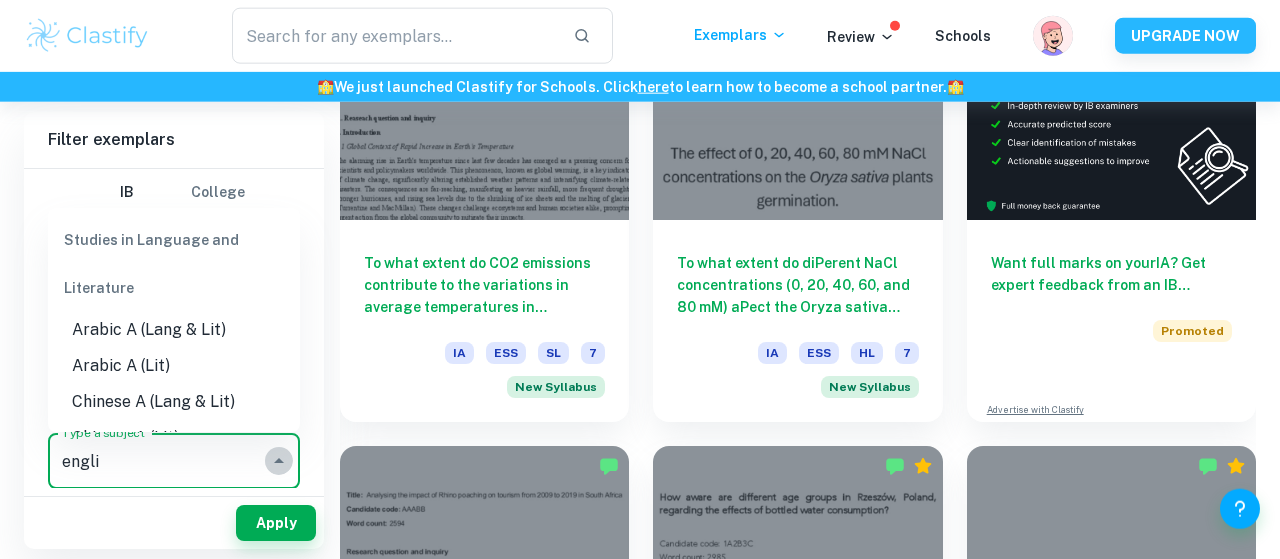 click 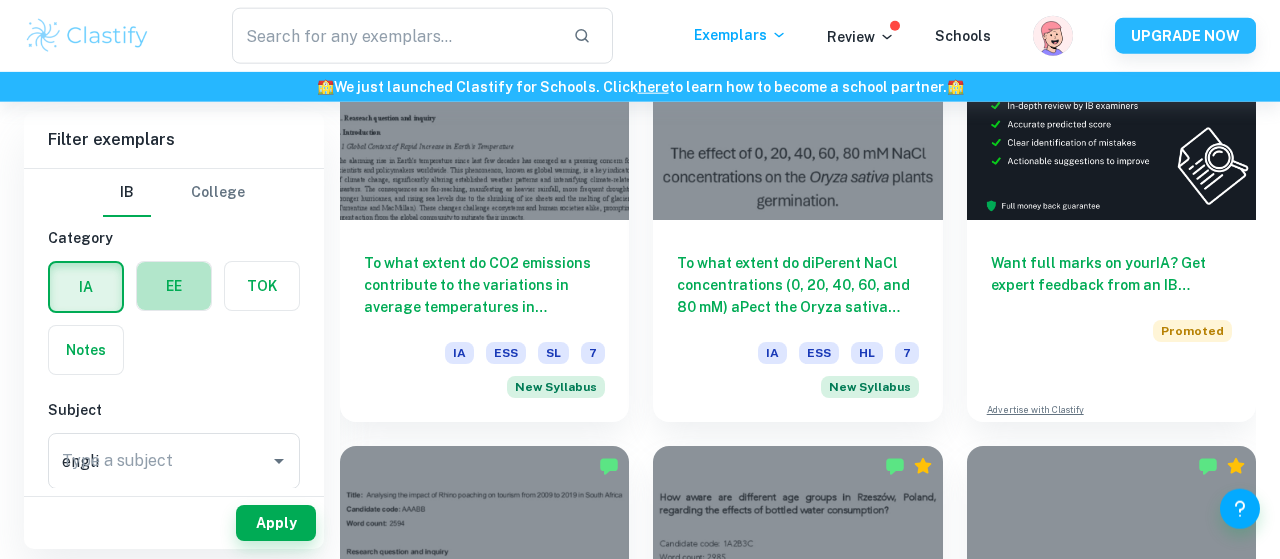 click at bounding box center (174, 286) 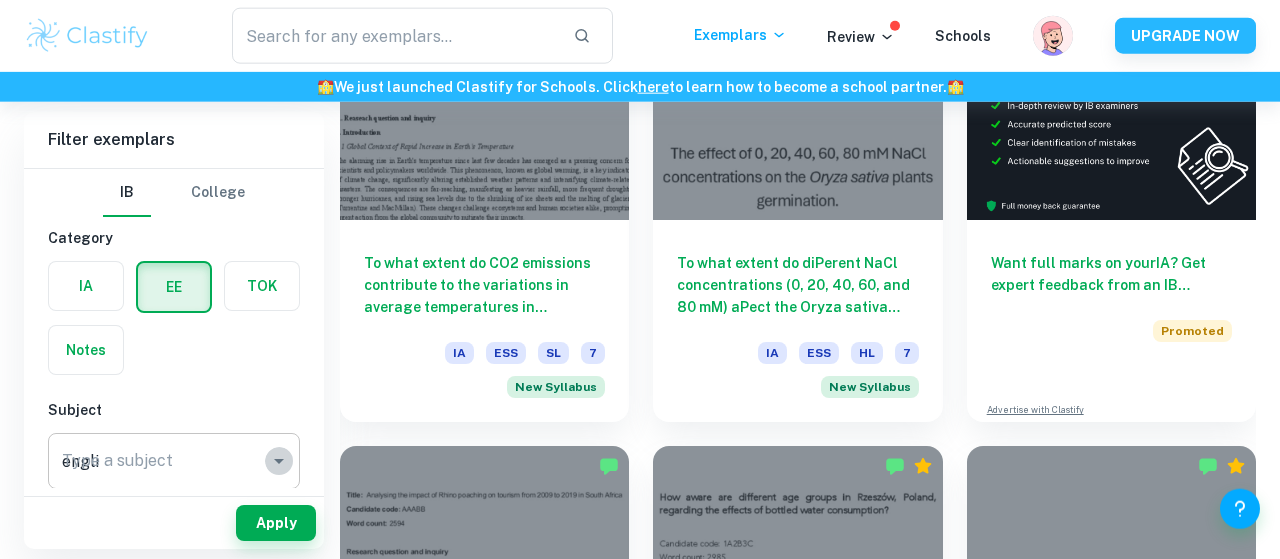 click at bounding box center [279, 461] 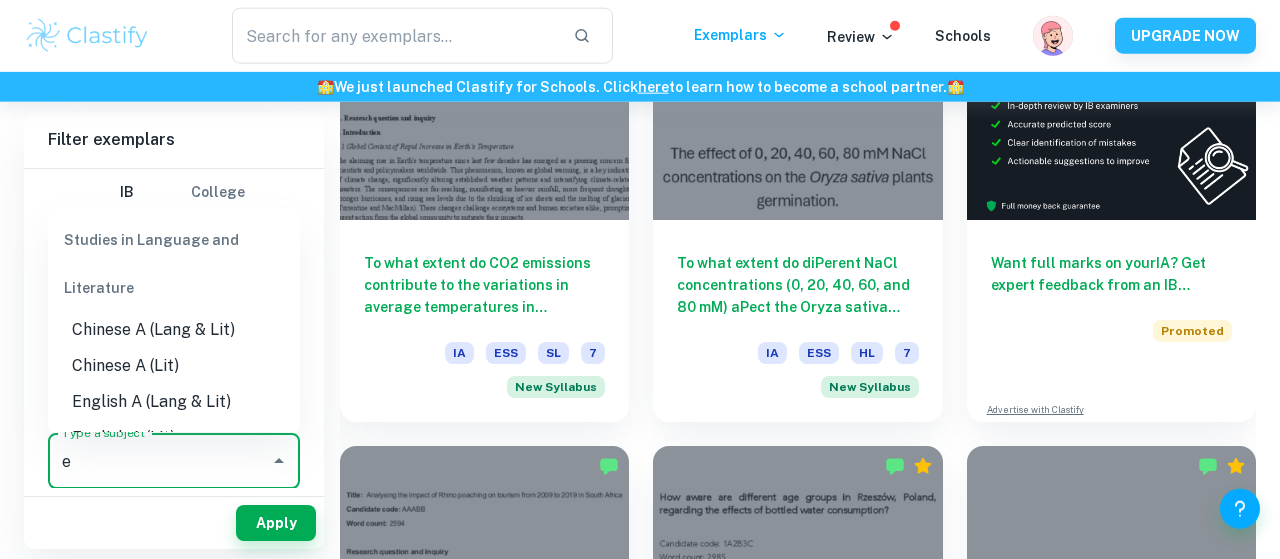 click on "English A (Lang & Lit)" at bounding box center (174, 402) 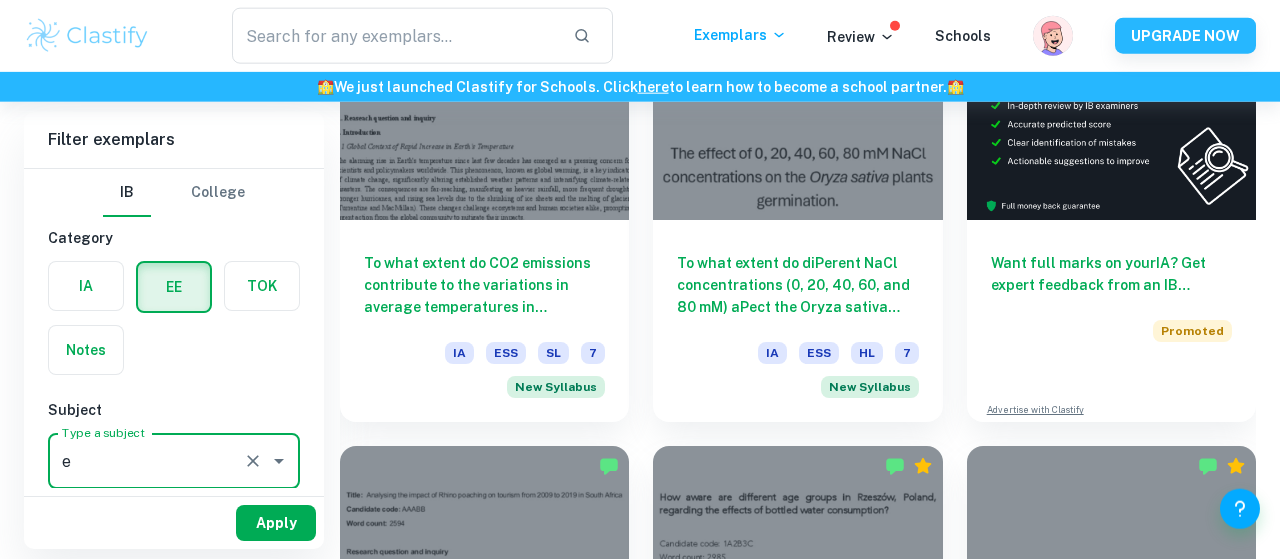 type on "English A (Lang & Lit)" 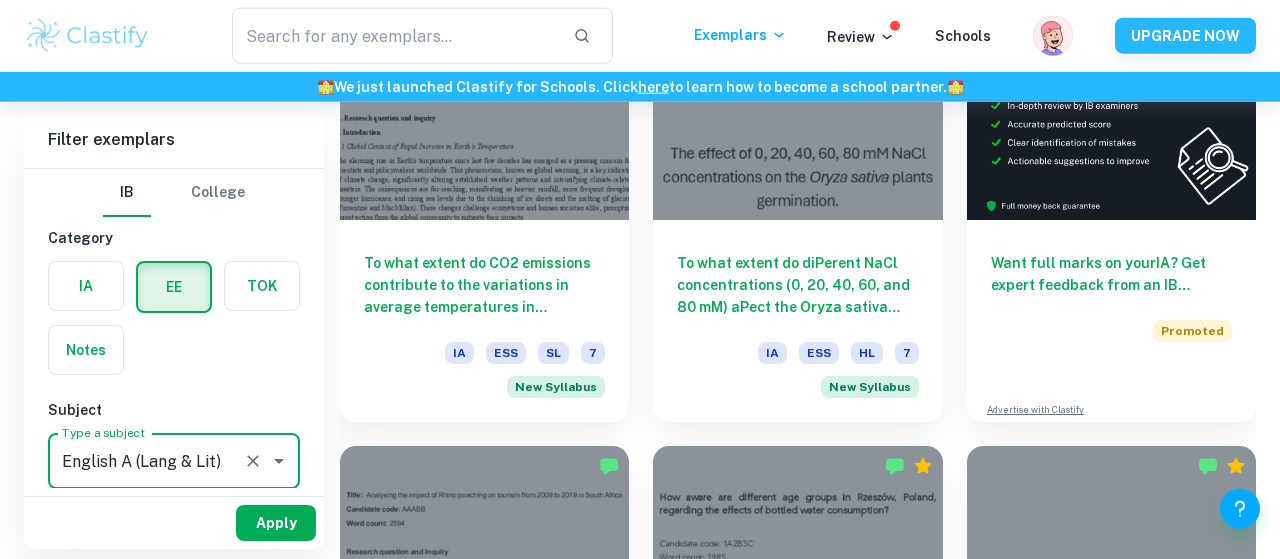 click on "Apply" at bounding box center [276, 523] 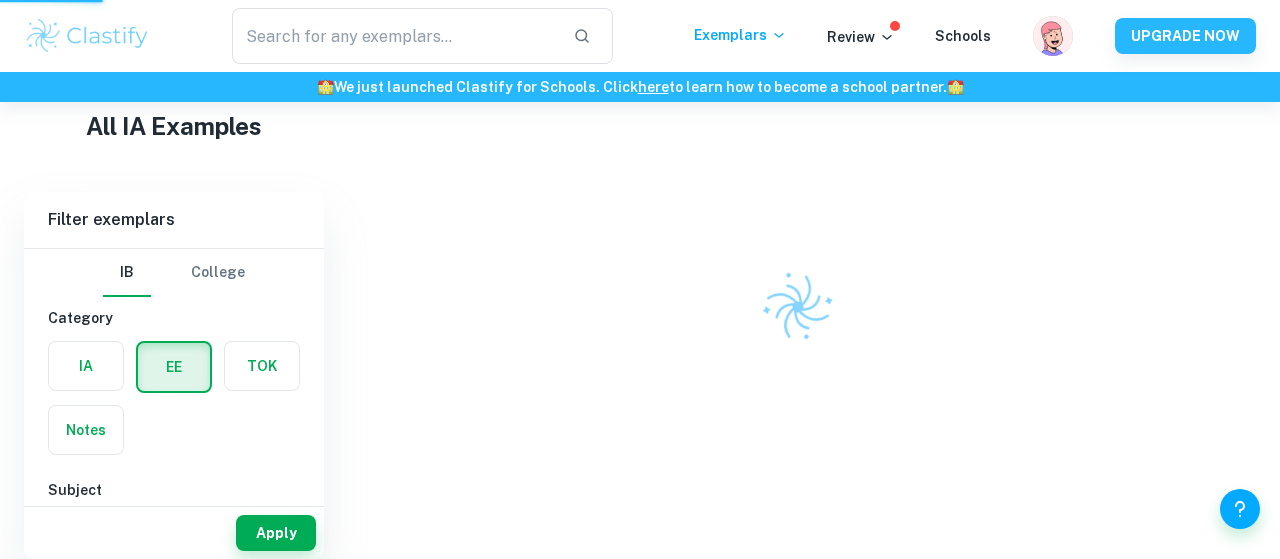 scroll, scrollTop: 452, scrollLeft: 0, axis: vertical 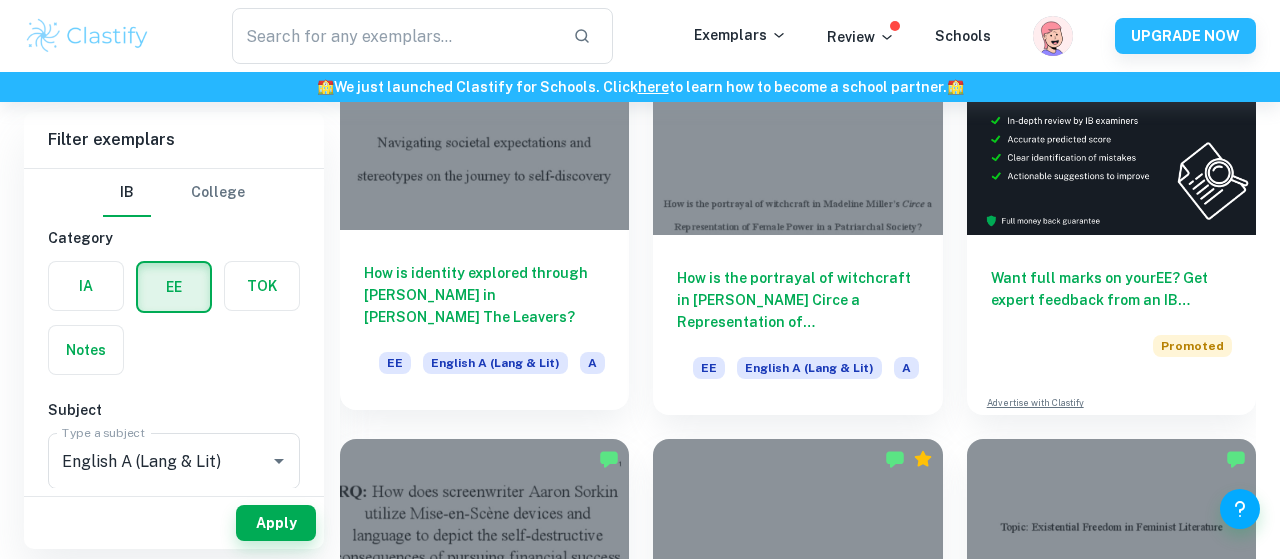 click on "How is identity explored through [PERSON_NAME] in [PERSON_NAME] The Leavers? EE English A ([PERSON_NAME] & Lit) A" at bounding box center (484, 320) 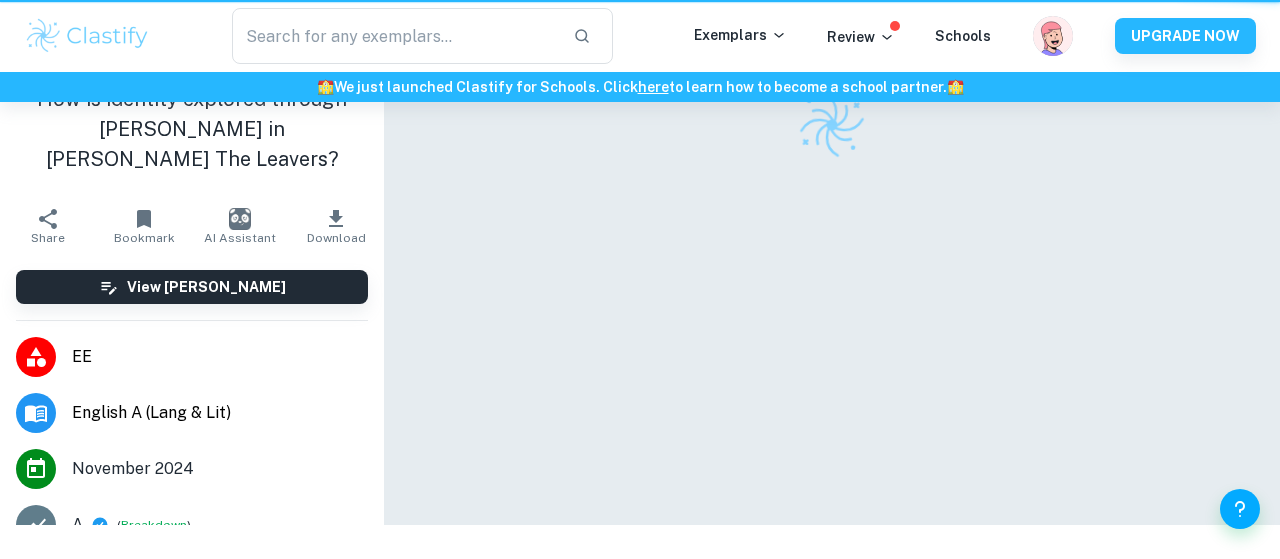 scroll, scrollTop: 0, scrollLeft: 0, axis: both 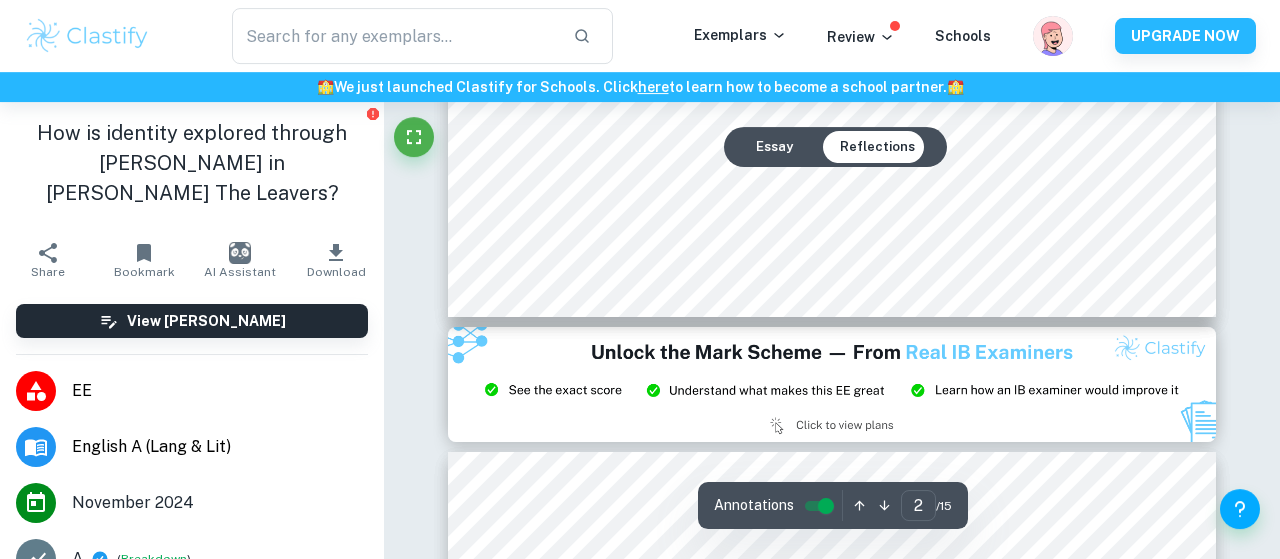 type on "3" 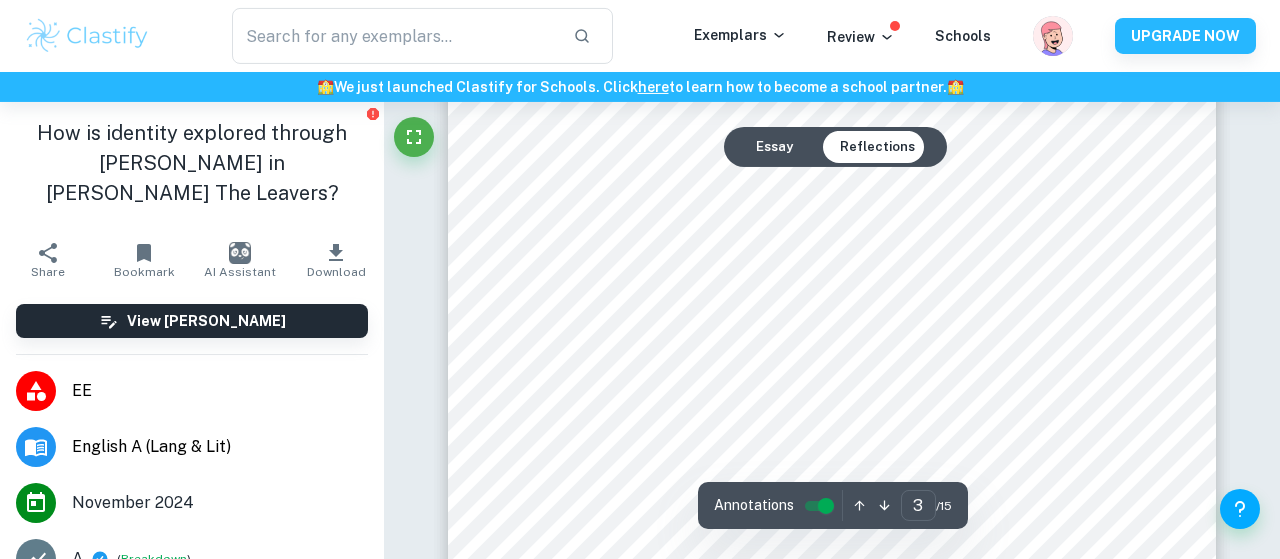 scroll, scrollTop: 2514, scrollLeft: 0, axis: vertical 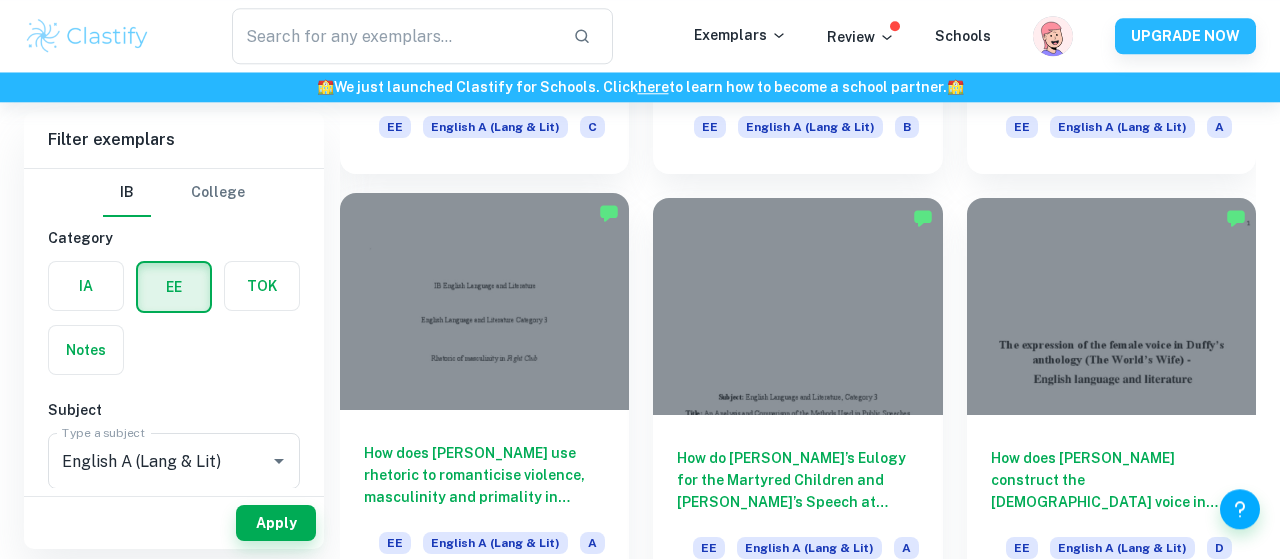 click at bounding box center (484, 301) 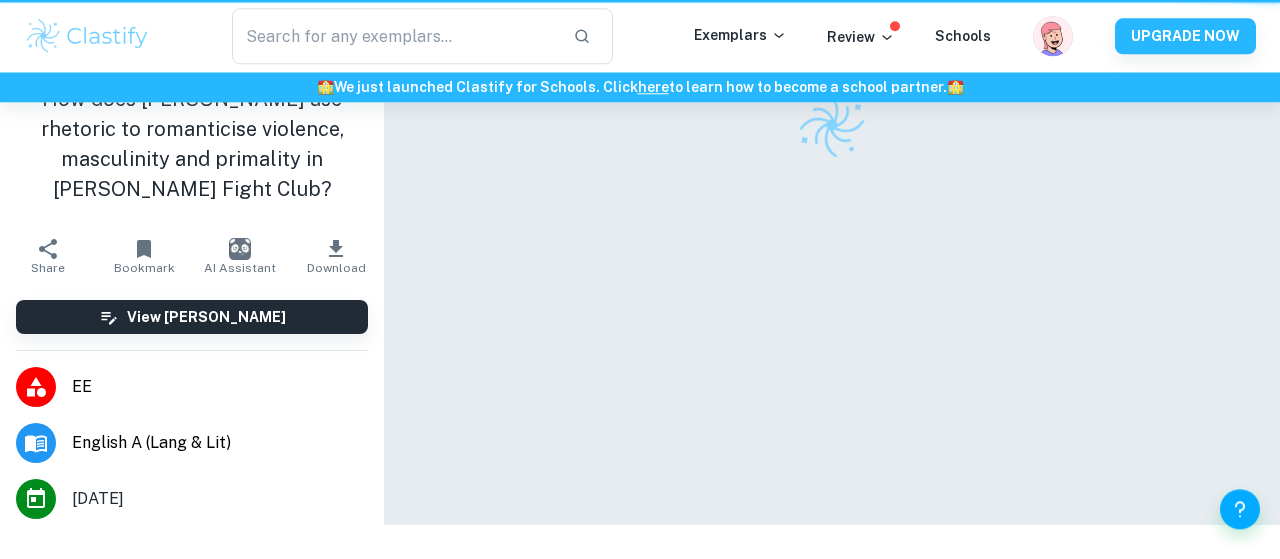 scroll, scrollTop: 0, scrollLeft: 0, axis: both 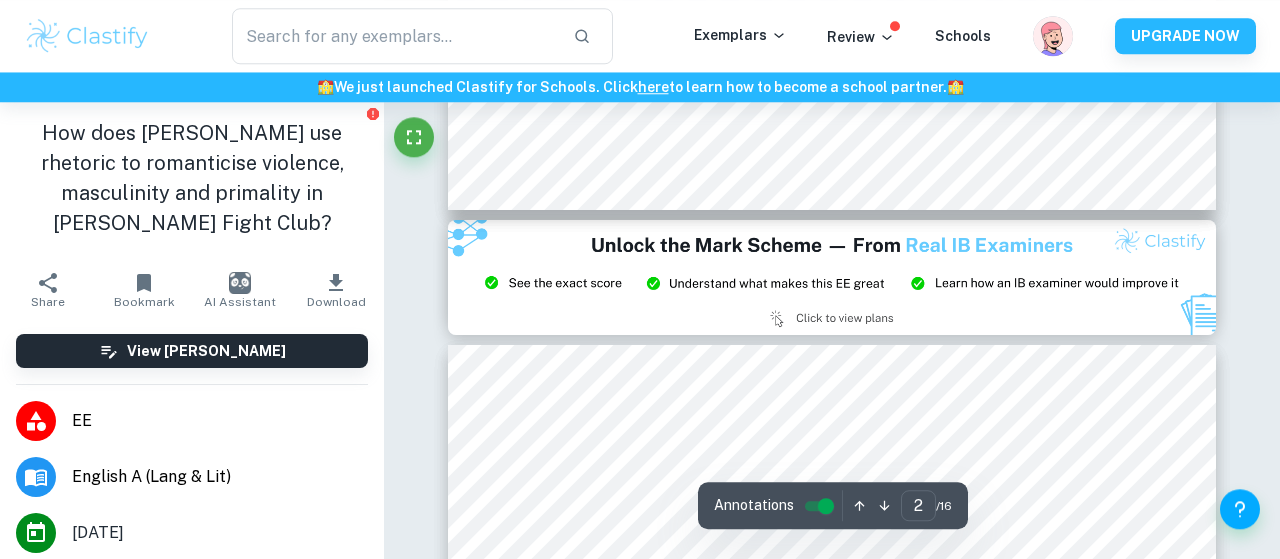 type on "3" 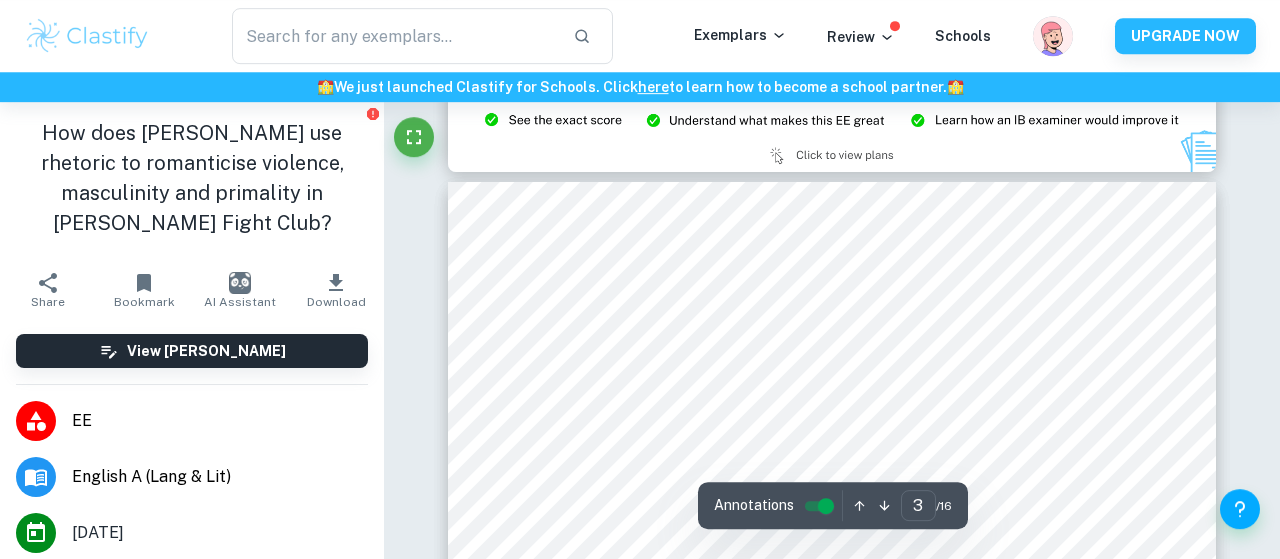 scroll, scrollTop: 2213, scrollLeft: 0, axis: vertical 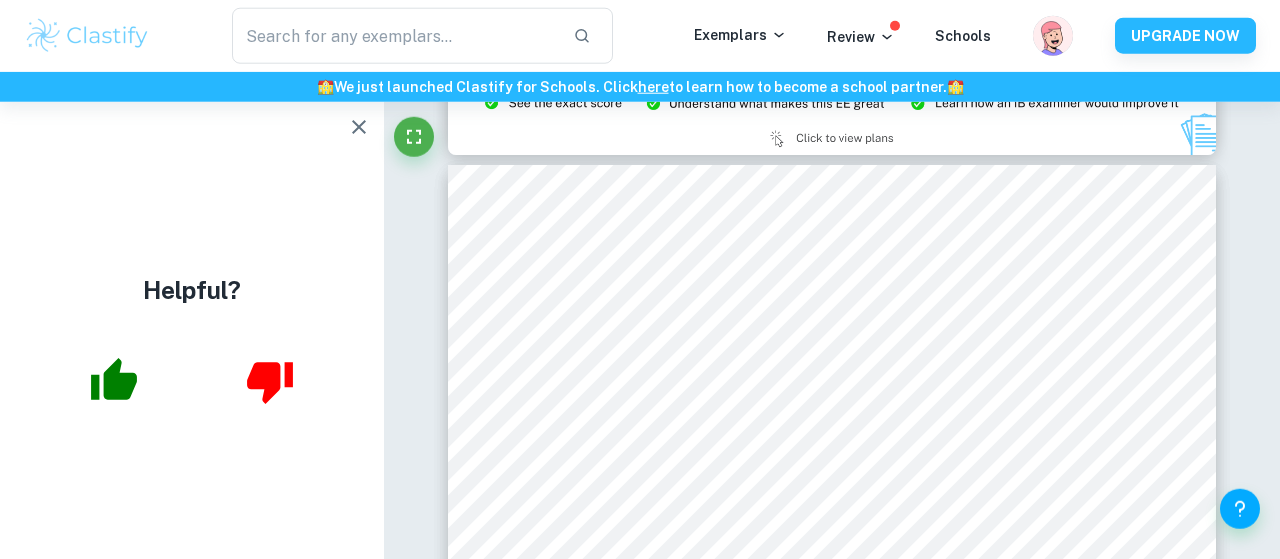 click 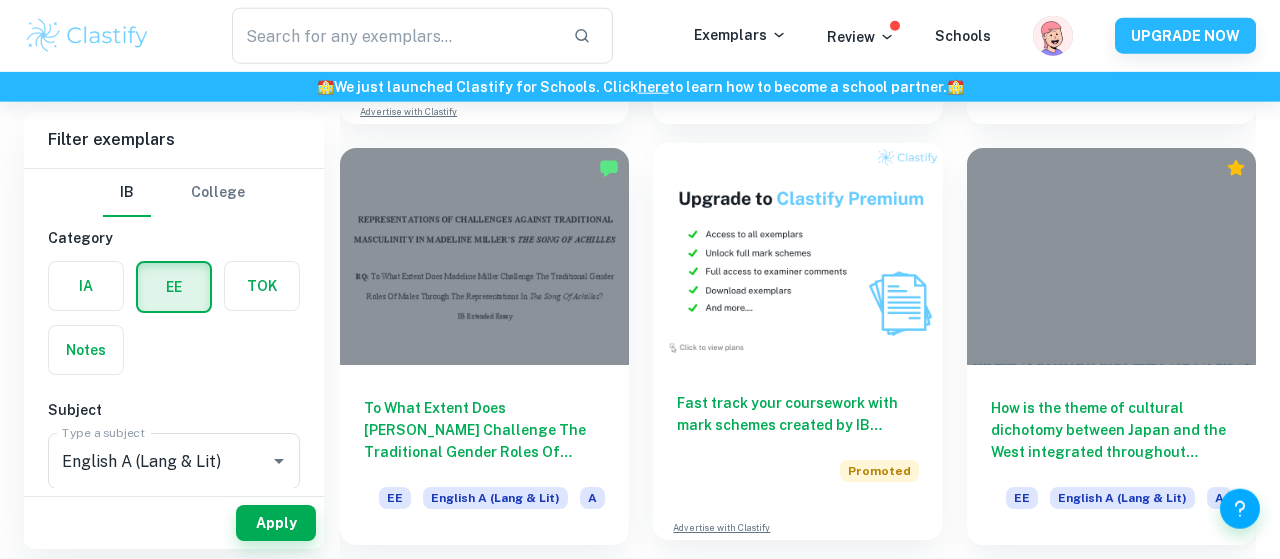 scroll, scrollTop: 3055, scrollLeft: 0, axis: vertical 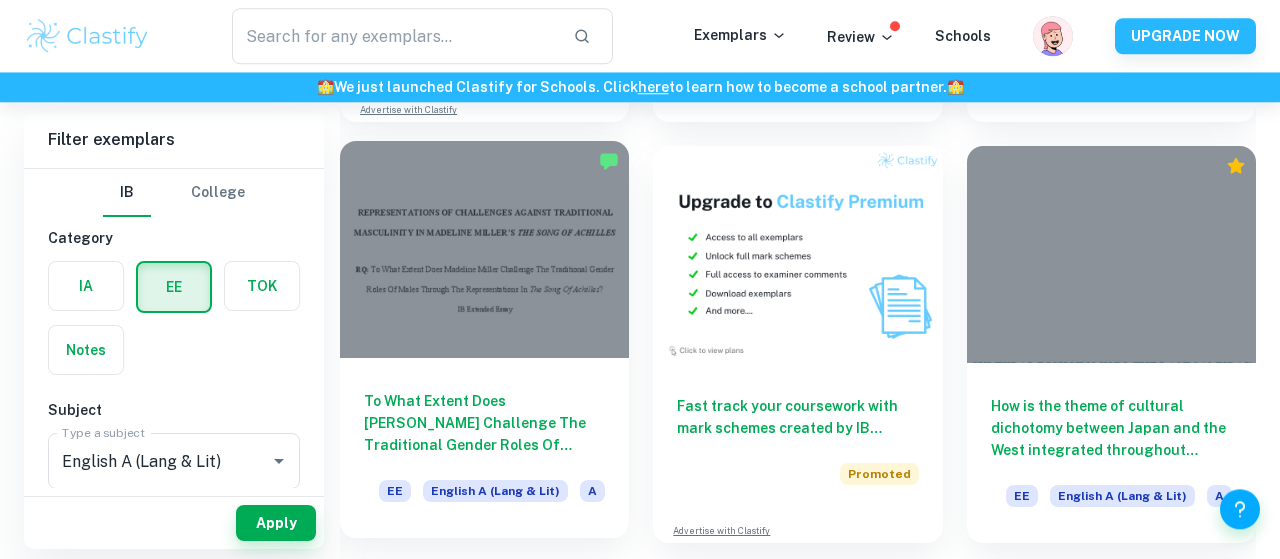 click on "To What Extent Does [PERSON_NAME] Challenge The Traditional Gender Roles Of [DEMOGRAPHIC_DATA] Through The Representations In The Song Of Achilles?" at bounding box center (484, 423) 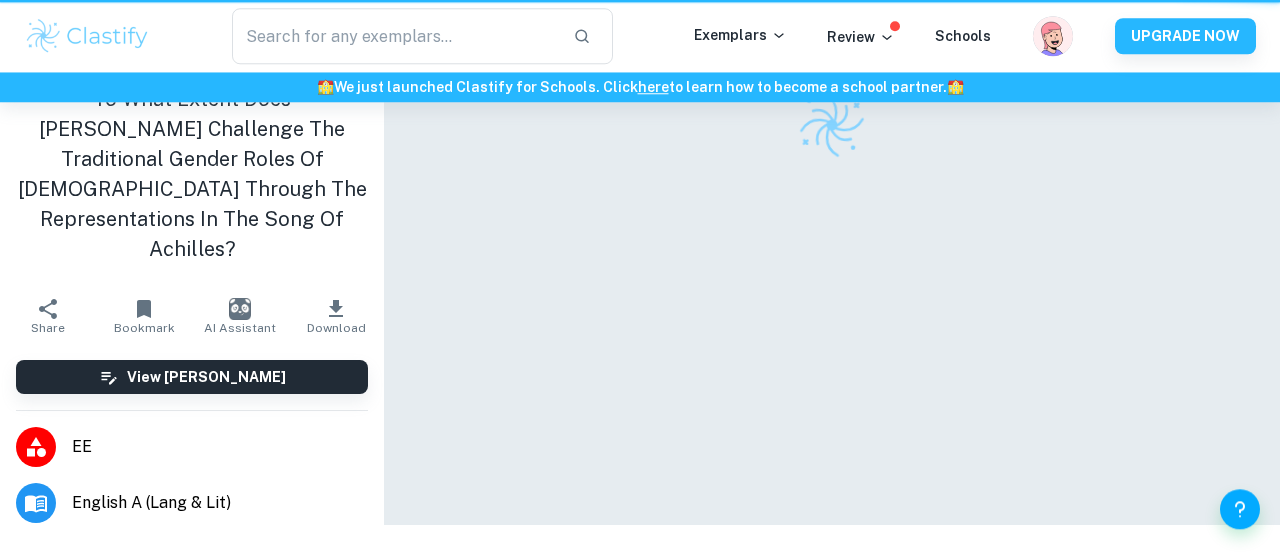 scroll, scrollTop: 0, scrollLeft: 0, axis: both 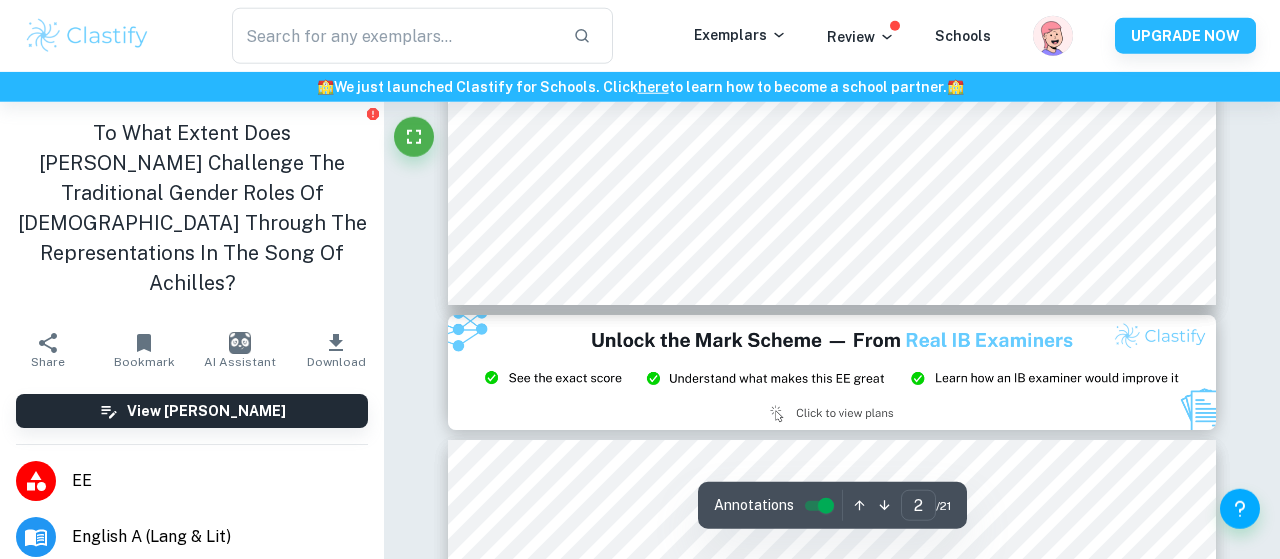 type on "3" 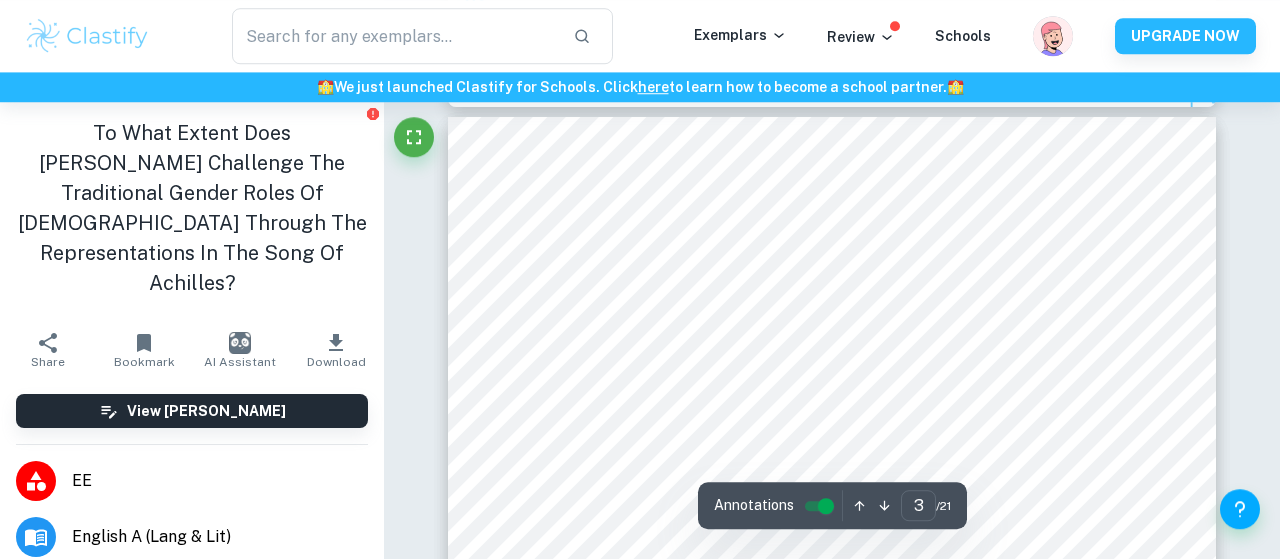 scroll, scrollTop: 2287, scrollLeft: 0, axis: vertical 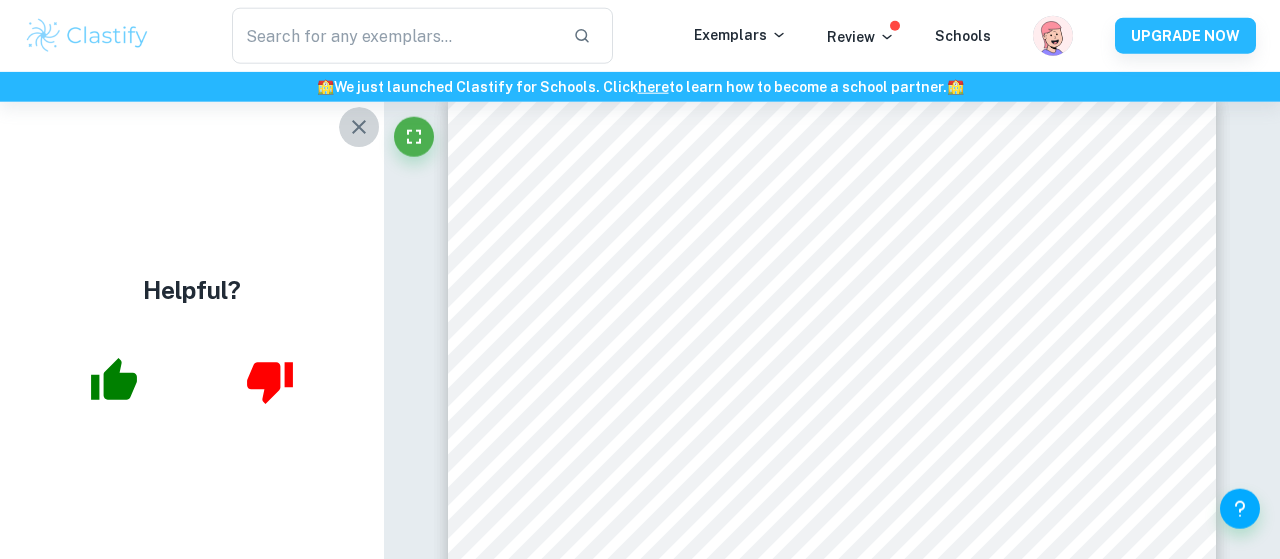click 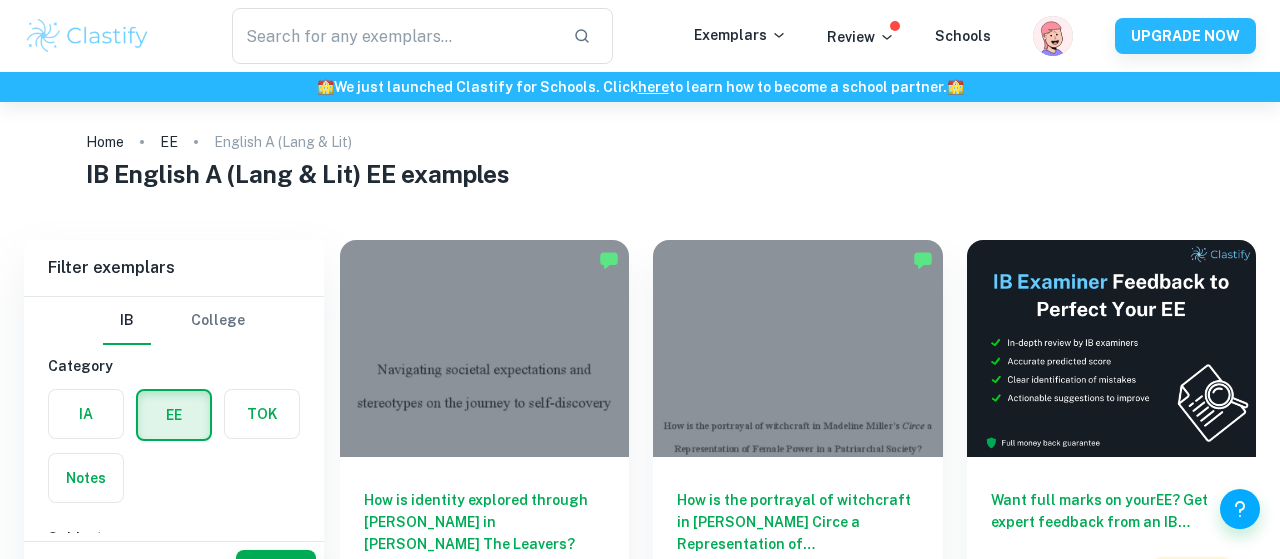 scroll, scrollTop: 60, scrollLeft: 0, axis: vertical 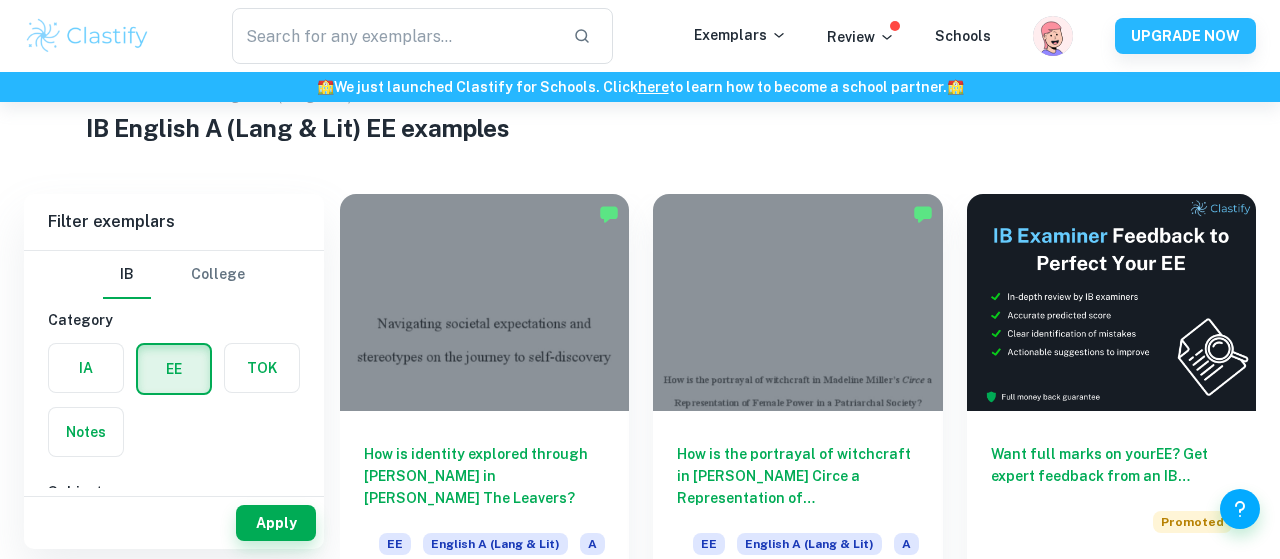 click on "How is identity explored through [PERSON_NAME] in [PERSON_NAME] The Leavers?" at bounding box center (484, 476) 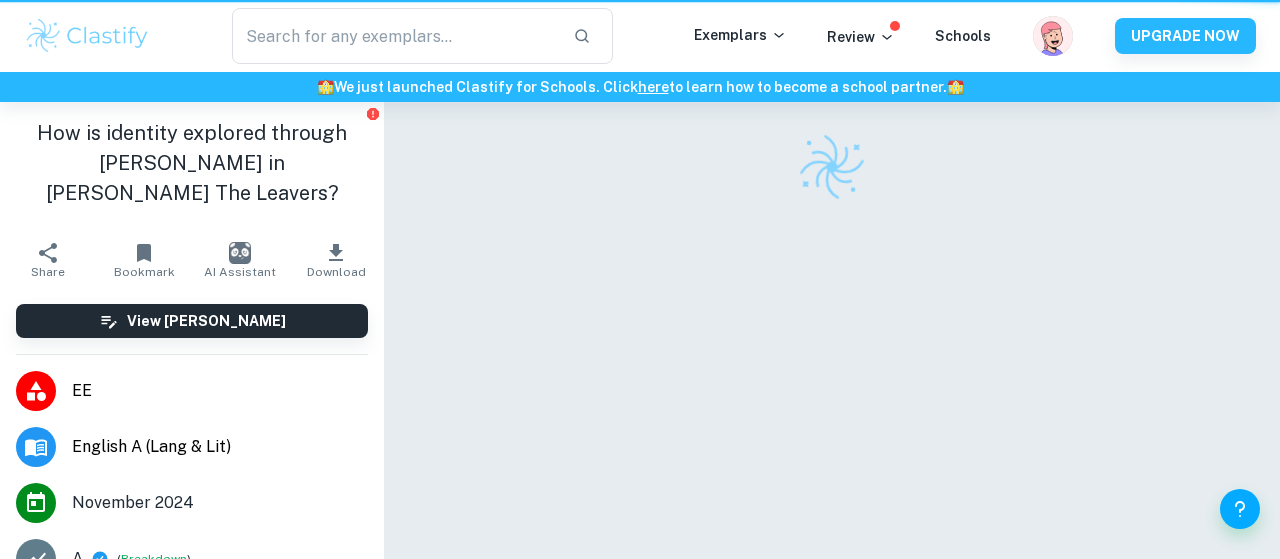 scroll, scrollTop: 0, scrollLeft: 0, axis: both 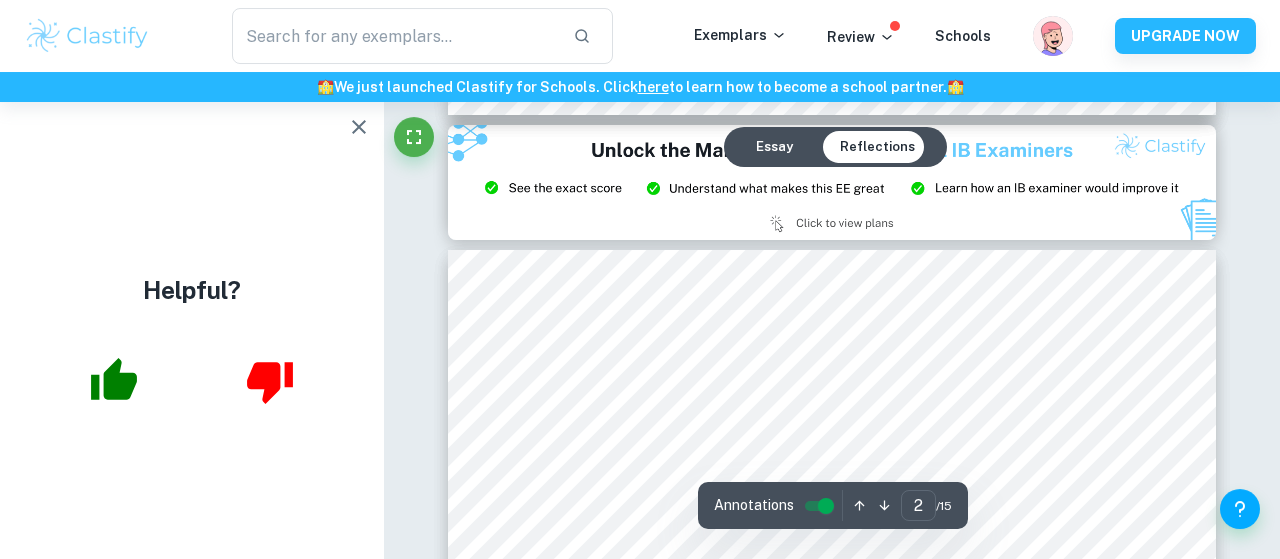 type on "3" 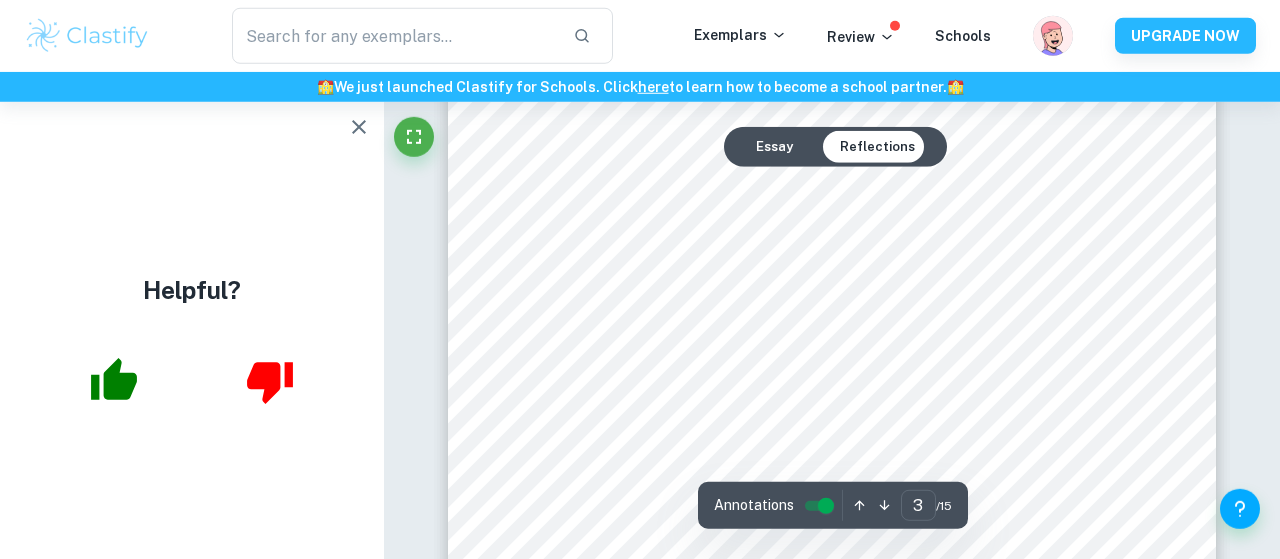 scroll, scrollTop: 2498, scrollLeft: 0, axis: vertical 